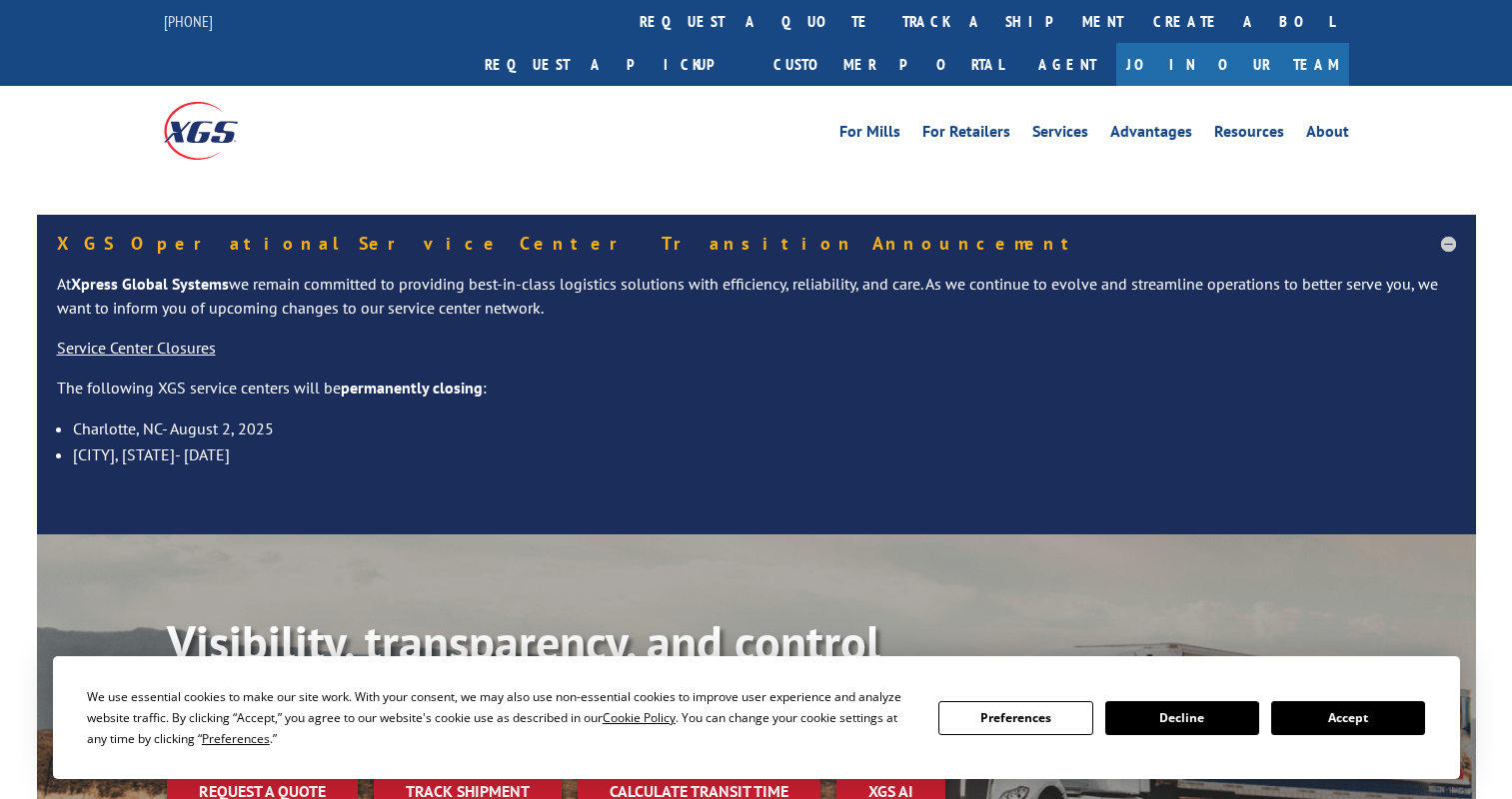 scroll, scrollTop: 0, scrollLeft: 0, axis: both 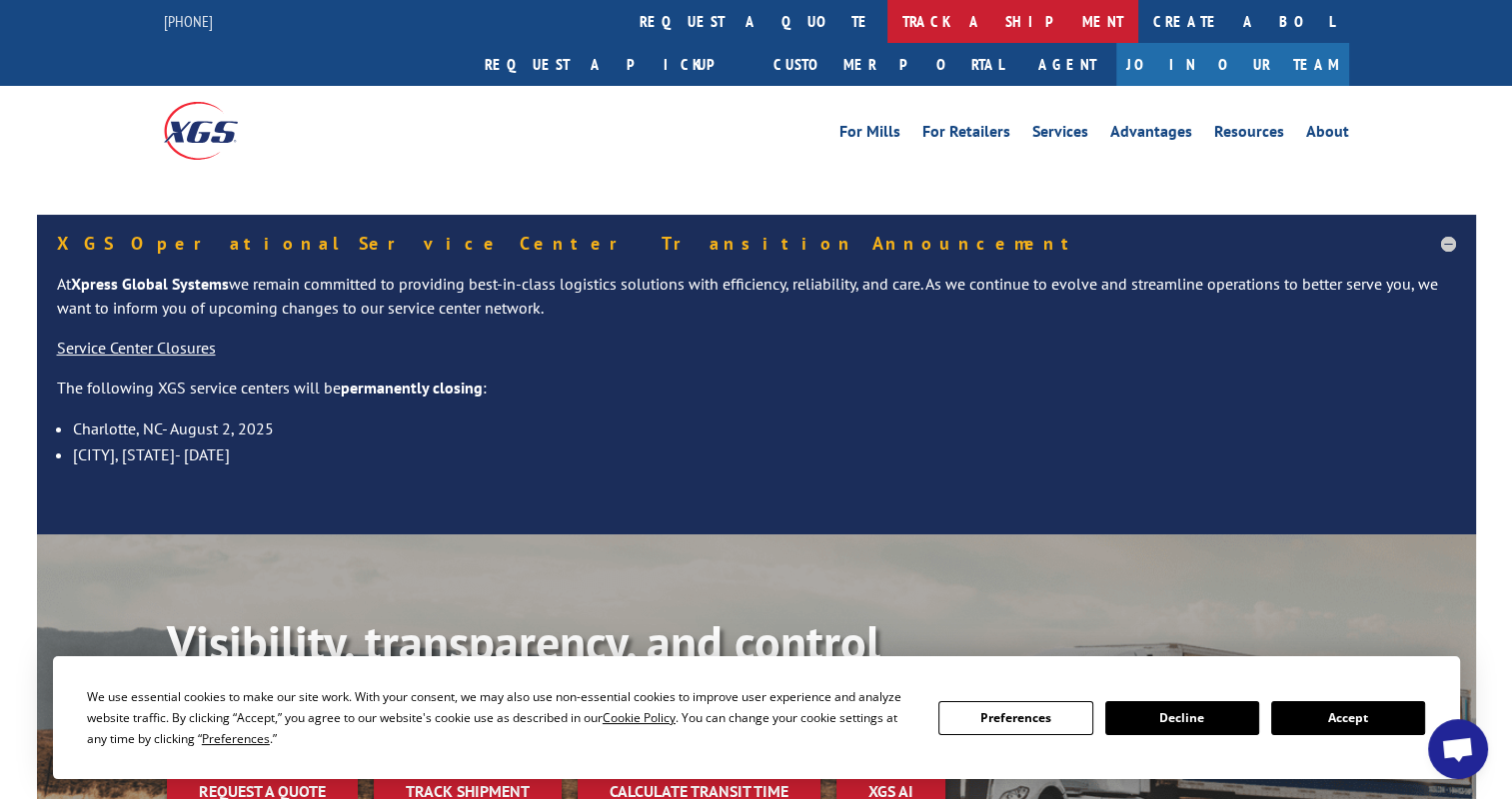 click on "track a shipment" at bounding box center [1012, 21] 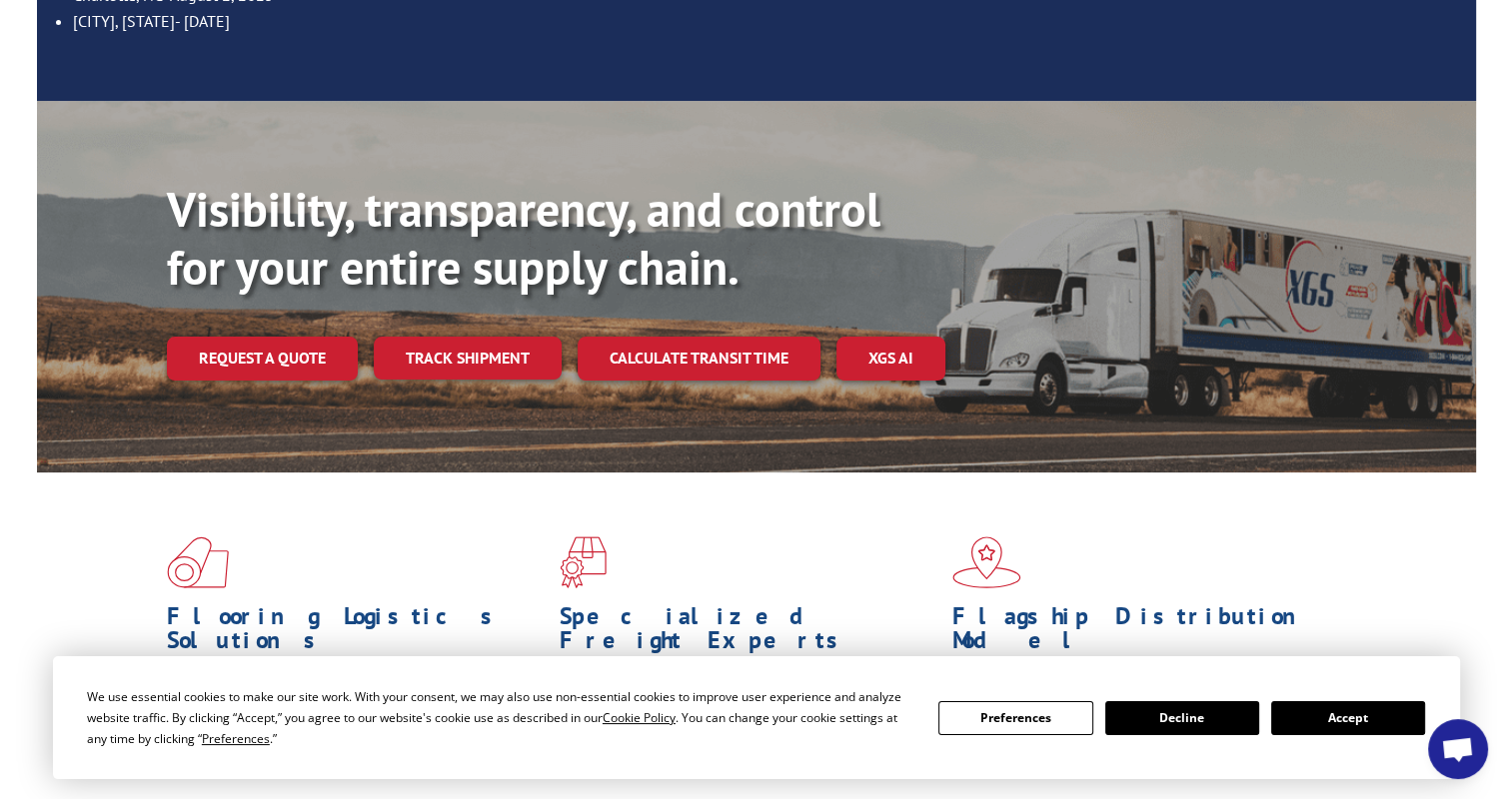 scroll, scrollTop: 499, scrollLeft: 0, axis: vertical 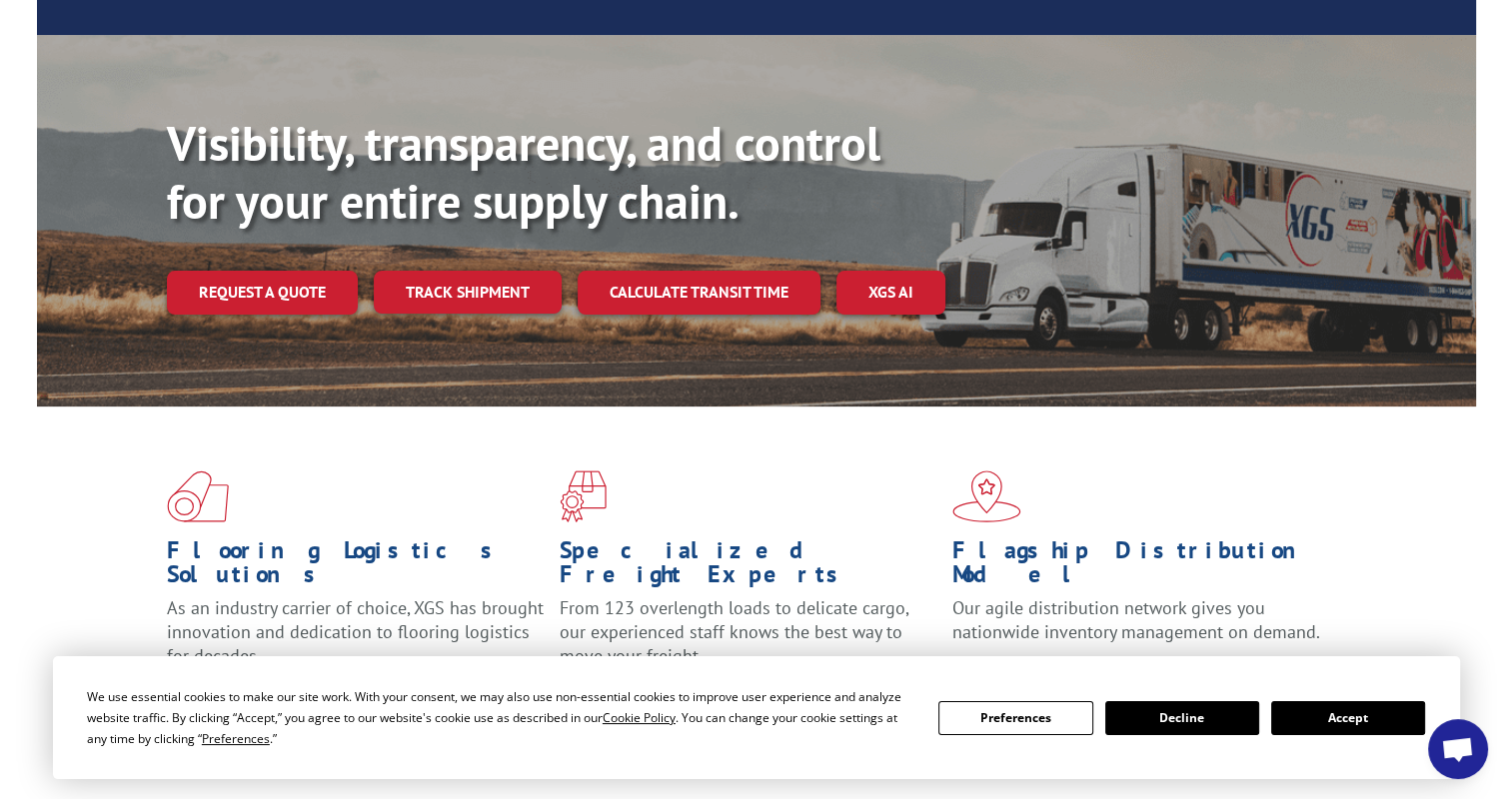click on "Accept" at bounding box center (1348, 718) 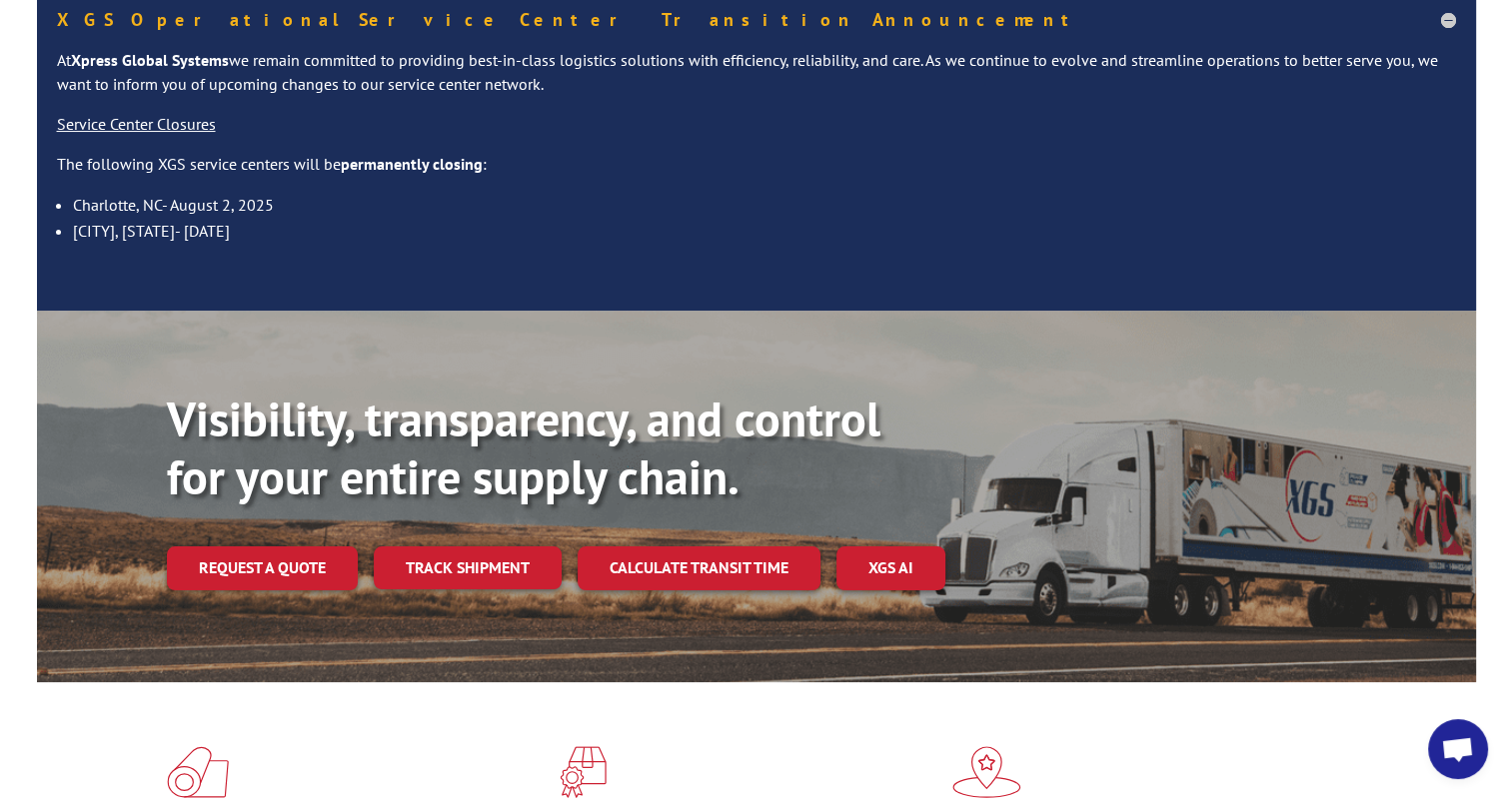 scroll, scrollTop: 0, scrollLeft: 0, axis: both 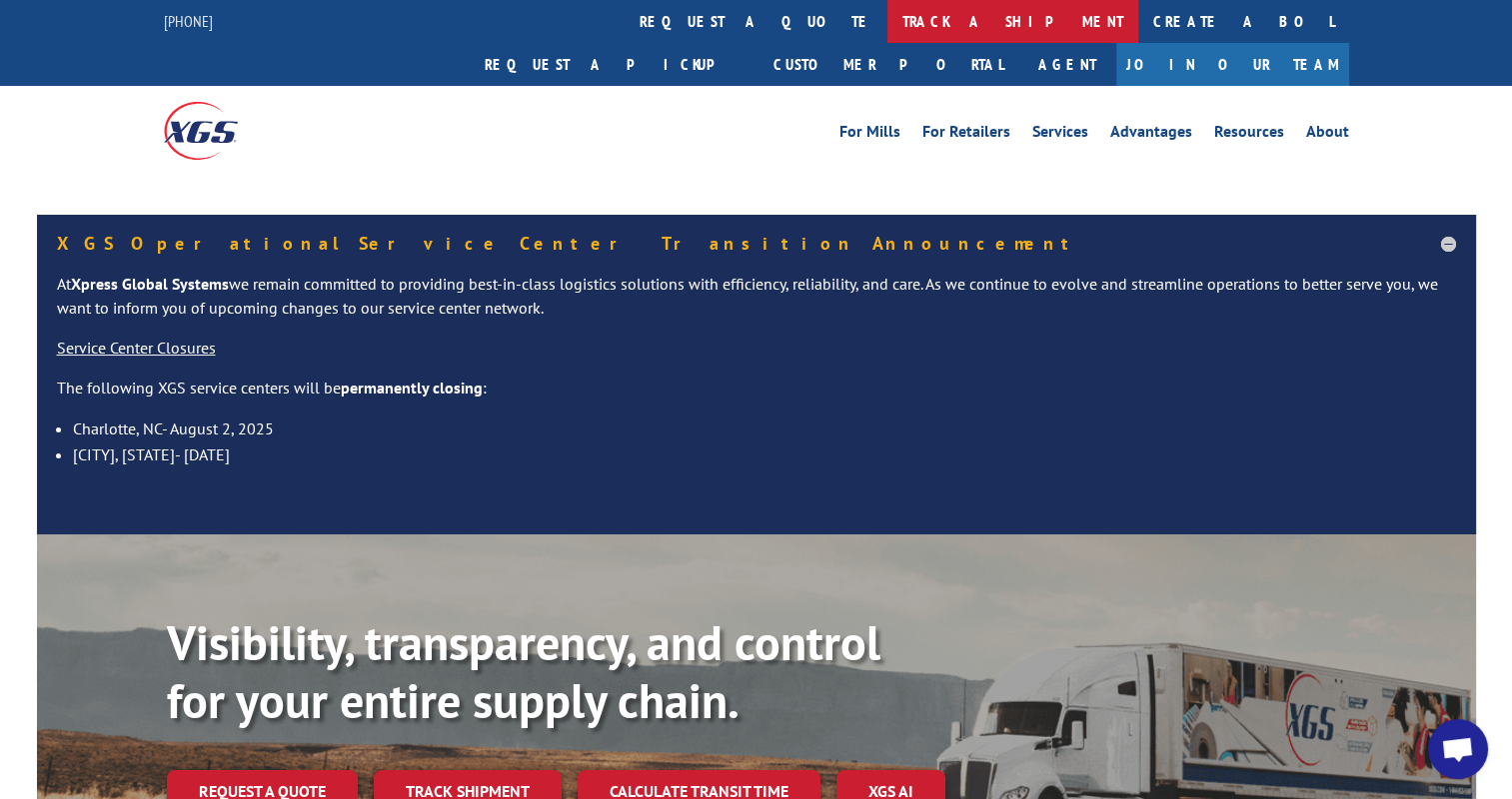 click on "track a shipment" at bounding box center [1012, 21] 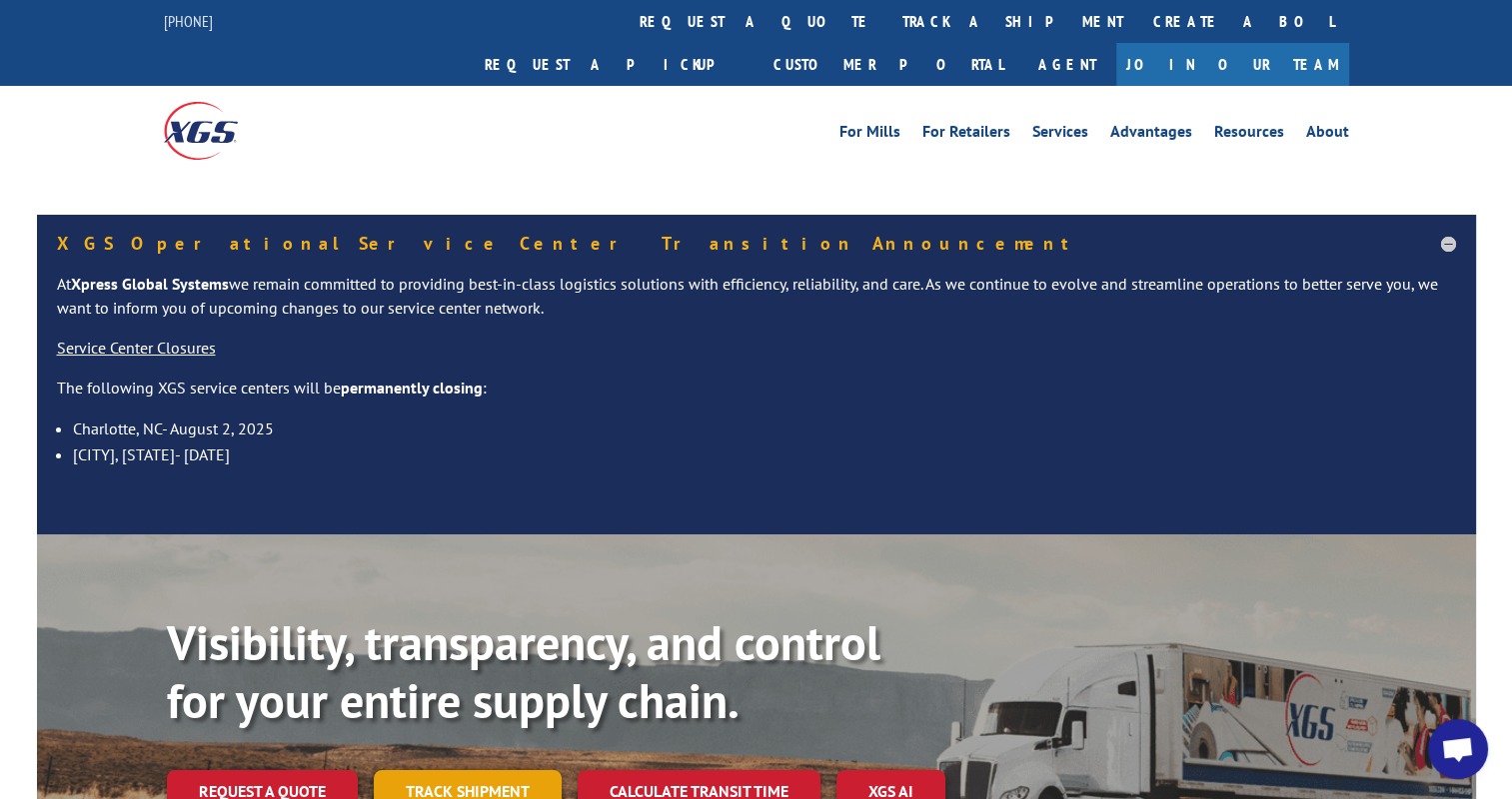 click on "Track shipment" at bounding box center [468, 791] 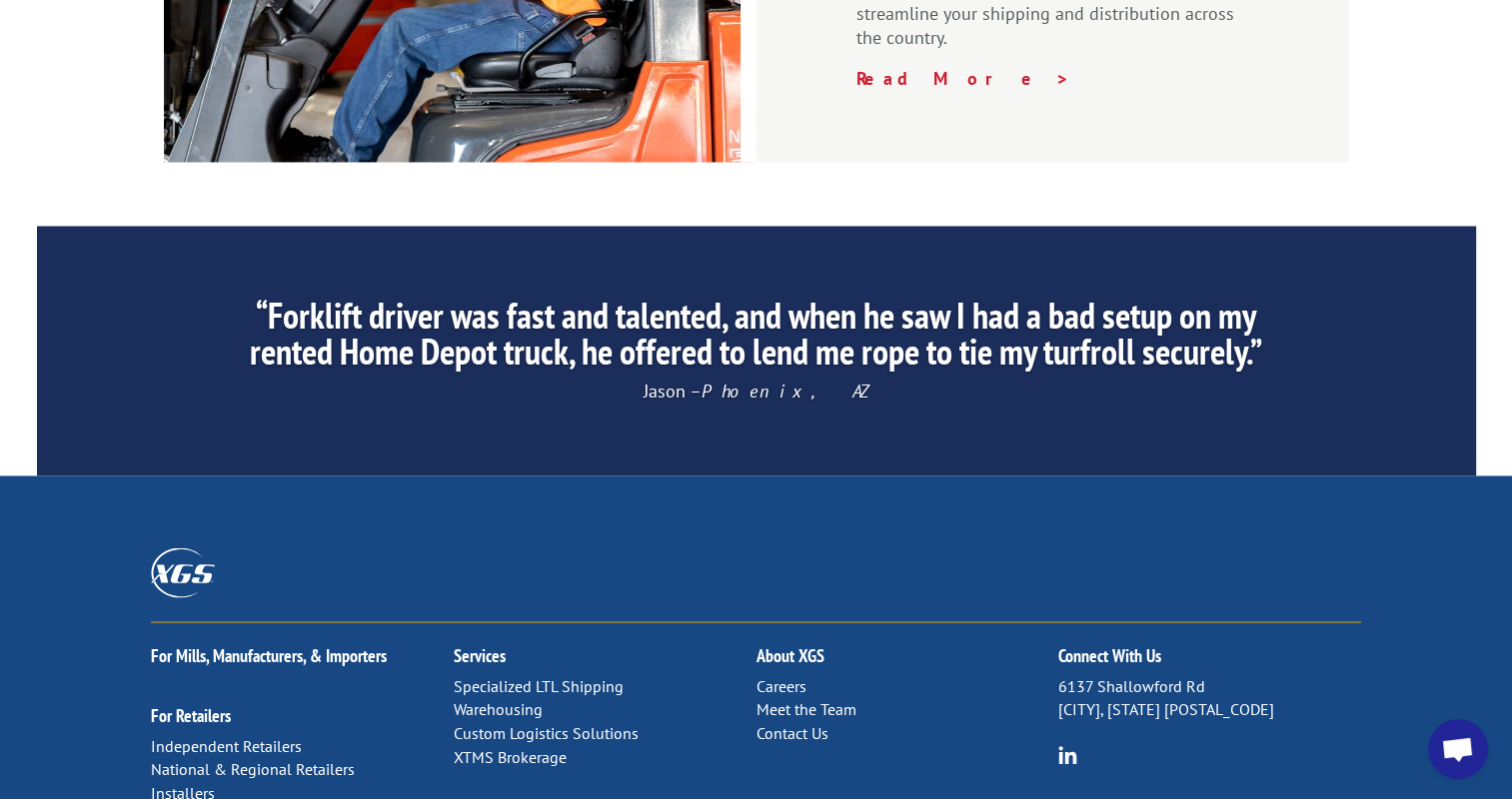 scroll, scrollTop: 3396, scrollLeft: 0, axis: vertical 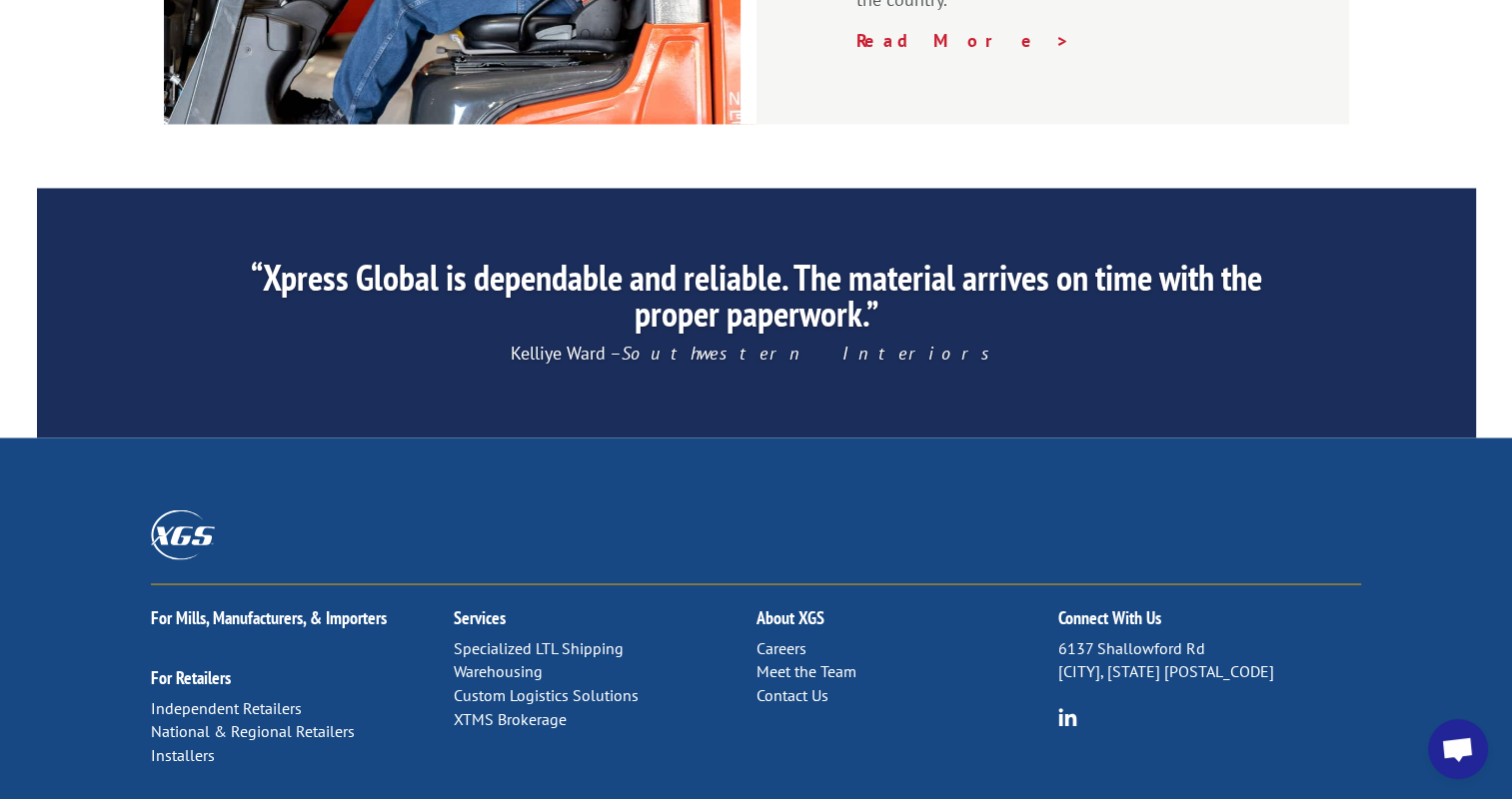 click on "Freight Tracker" at bounding box center [504, 862] 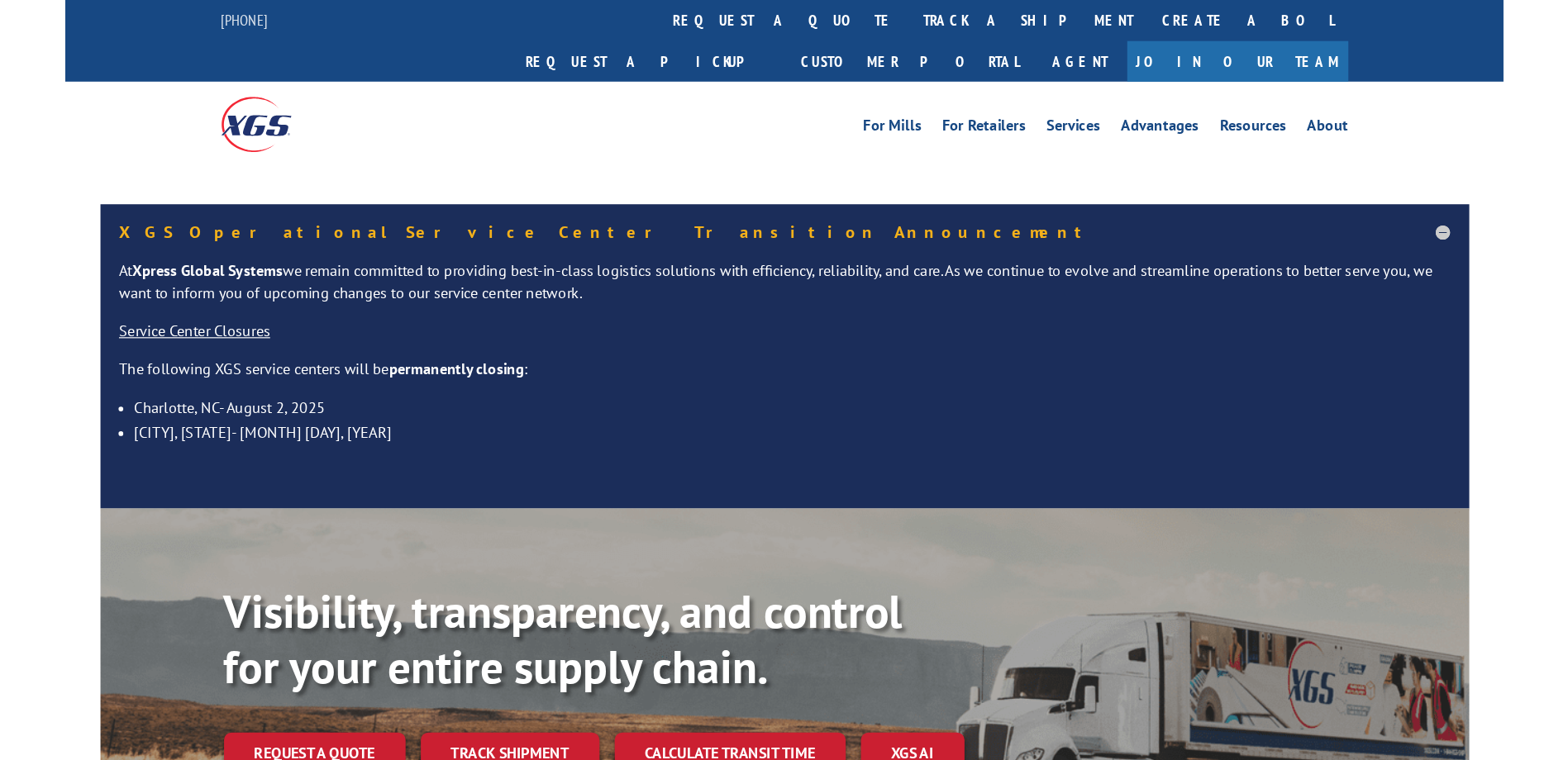 scroll, scrollTop: 0, scrollLeft: 0, axis: both 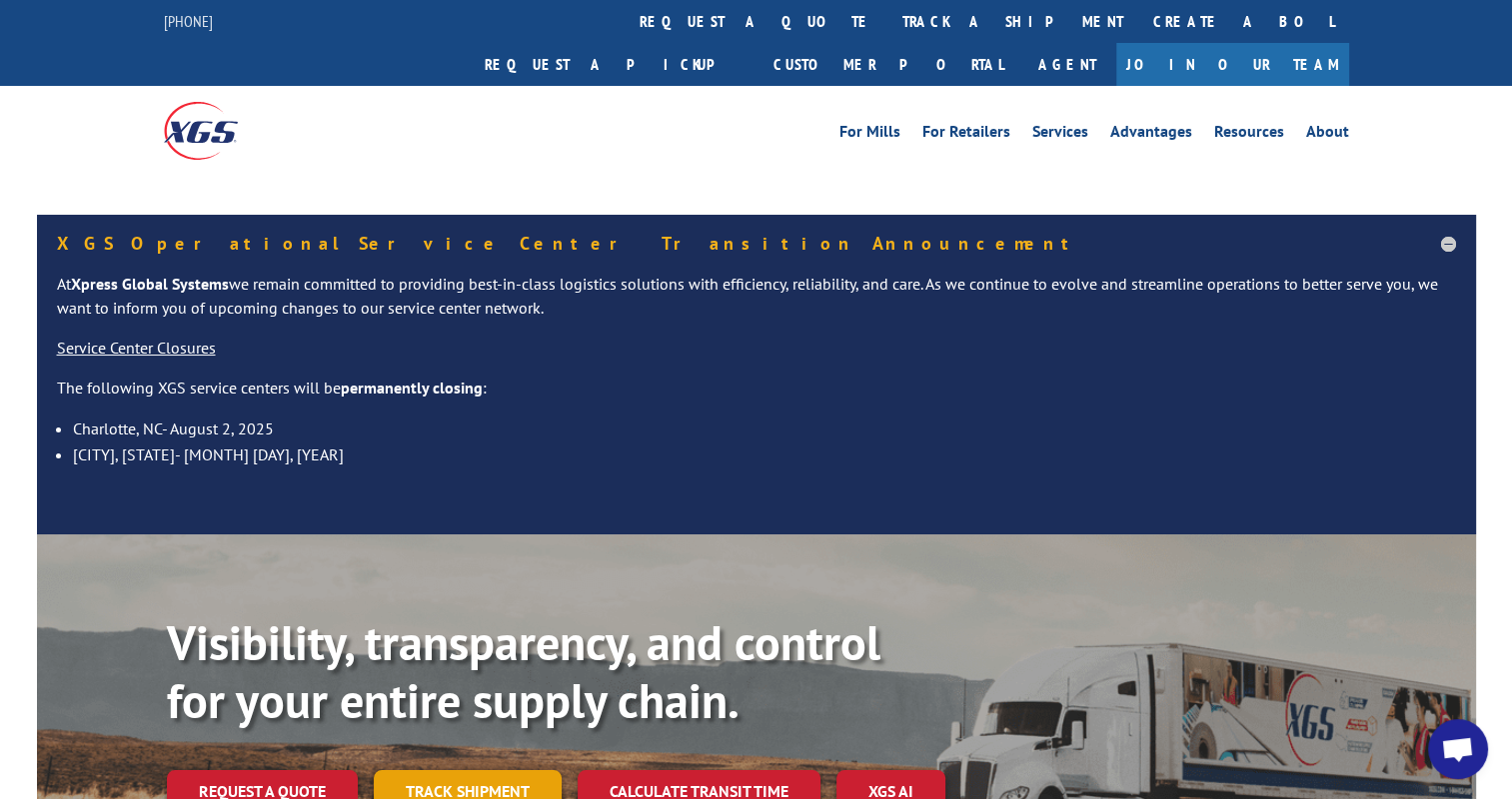click on "Track shipment" at bounding box center (468, 791) 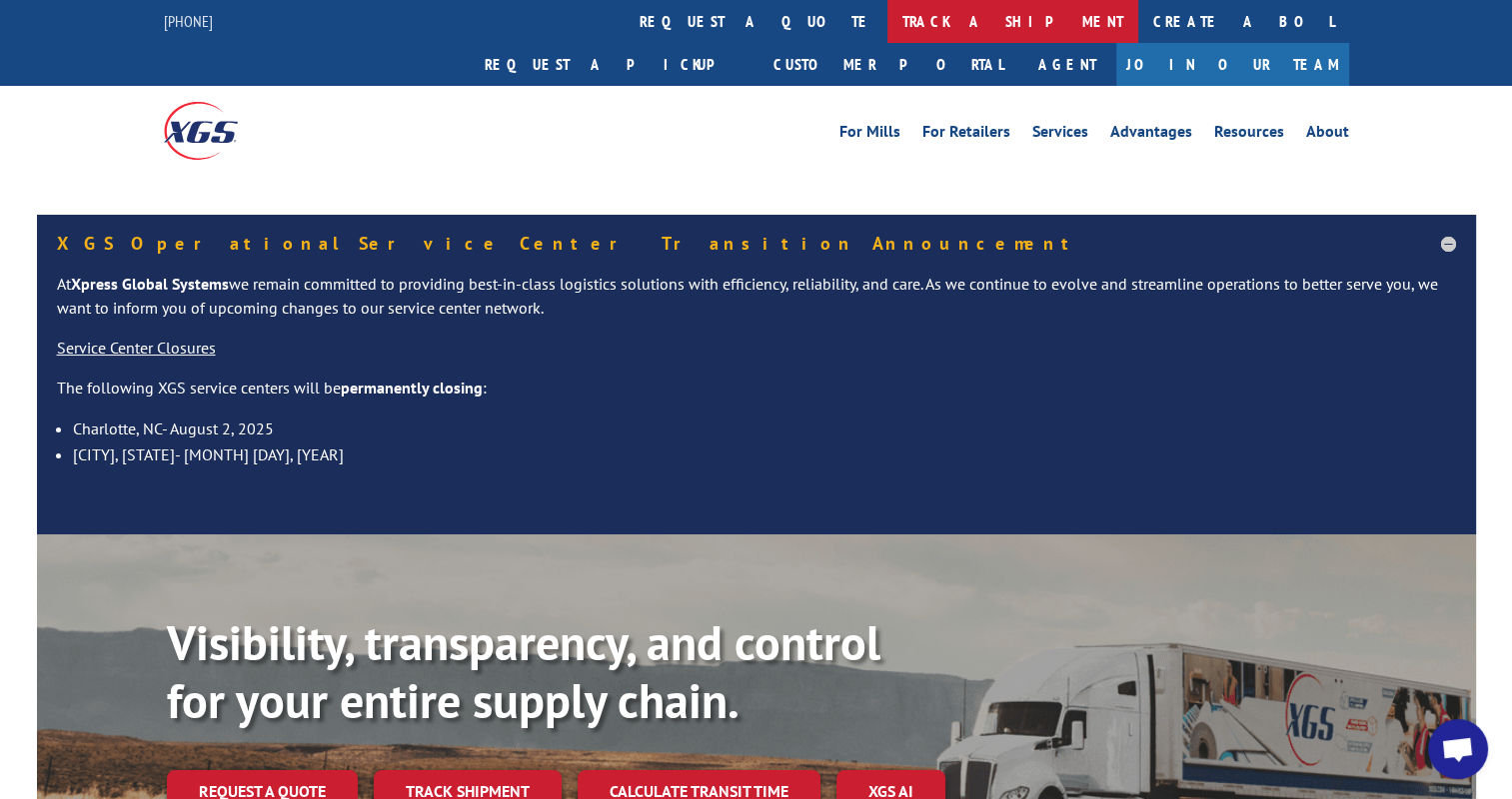 click on "track a shipment" at bounding box center (1012, 21) 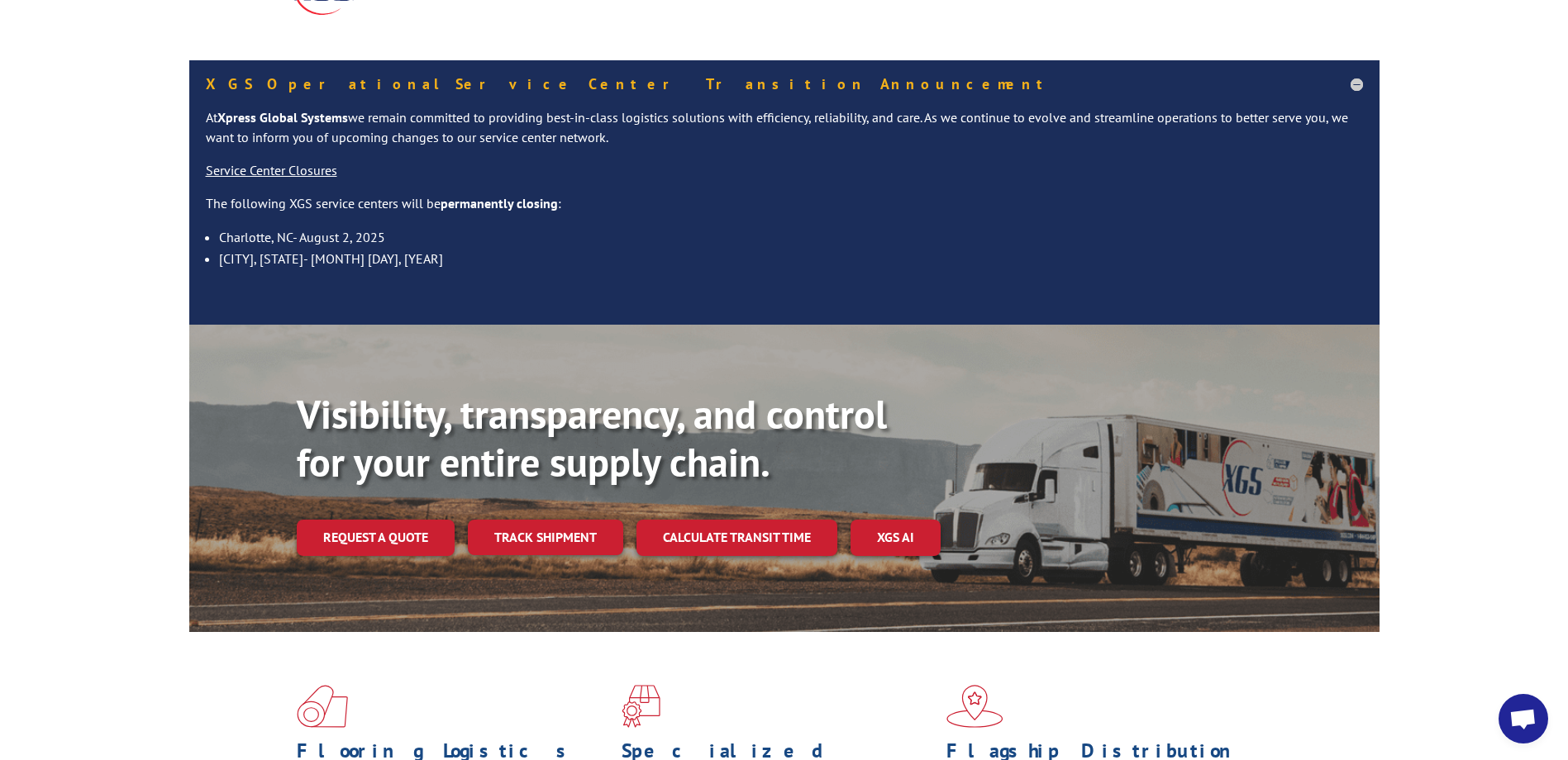 scroll, scrollTop: 0, scrollLeft: 0, axis: both 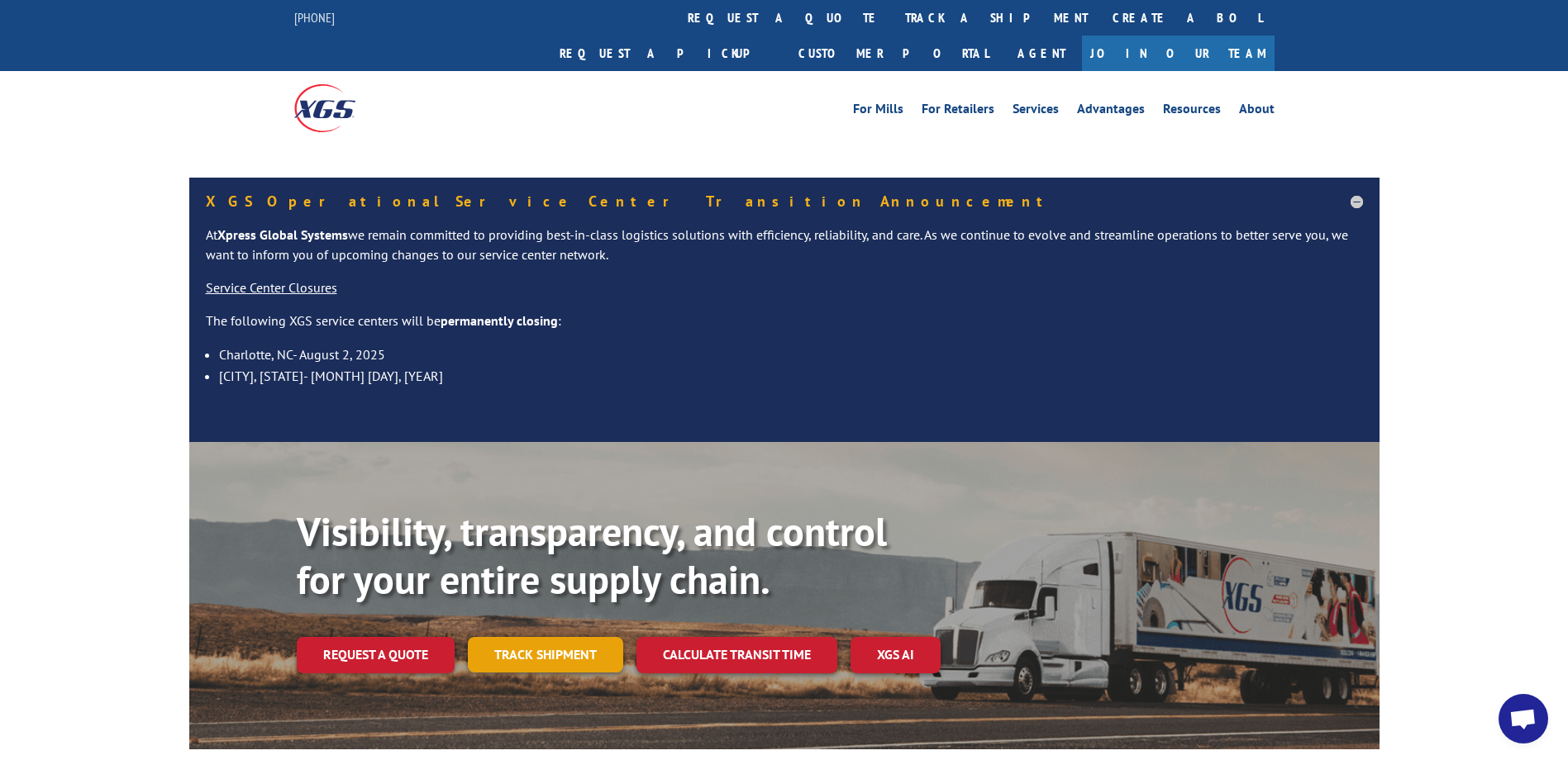 click on "Track shipment" at bounding box center (546, 654) 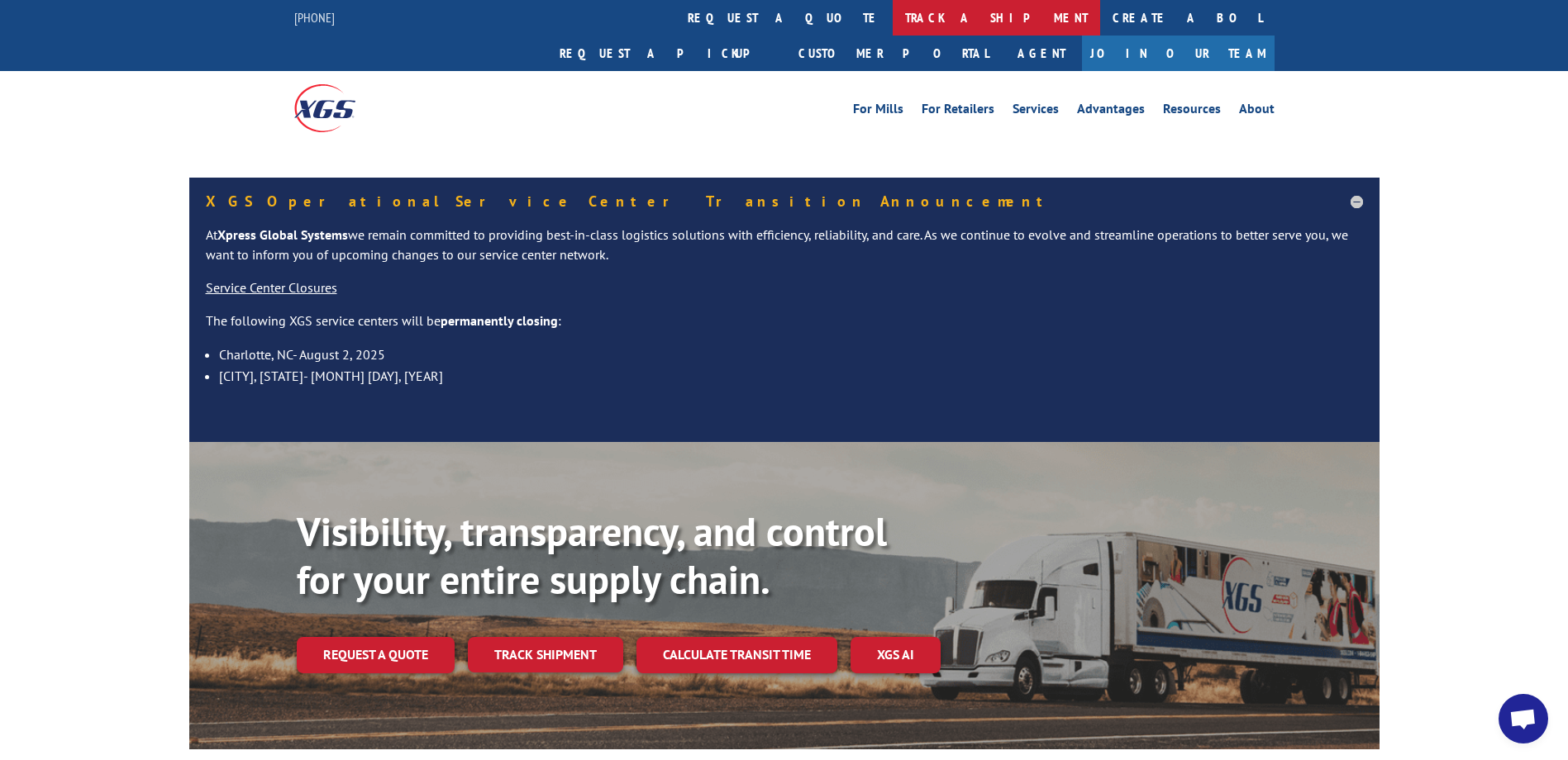 click on "track a shipment" at bounding box center [996, 17] 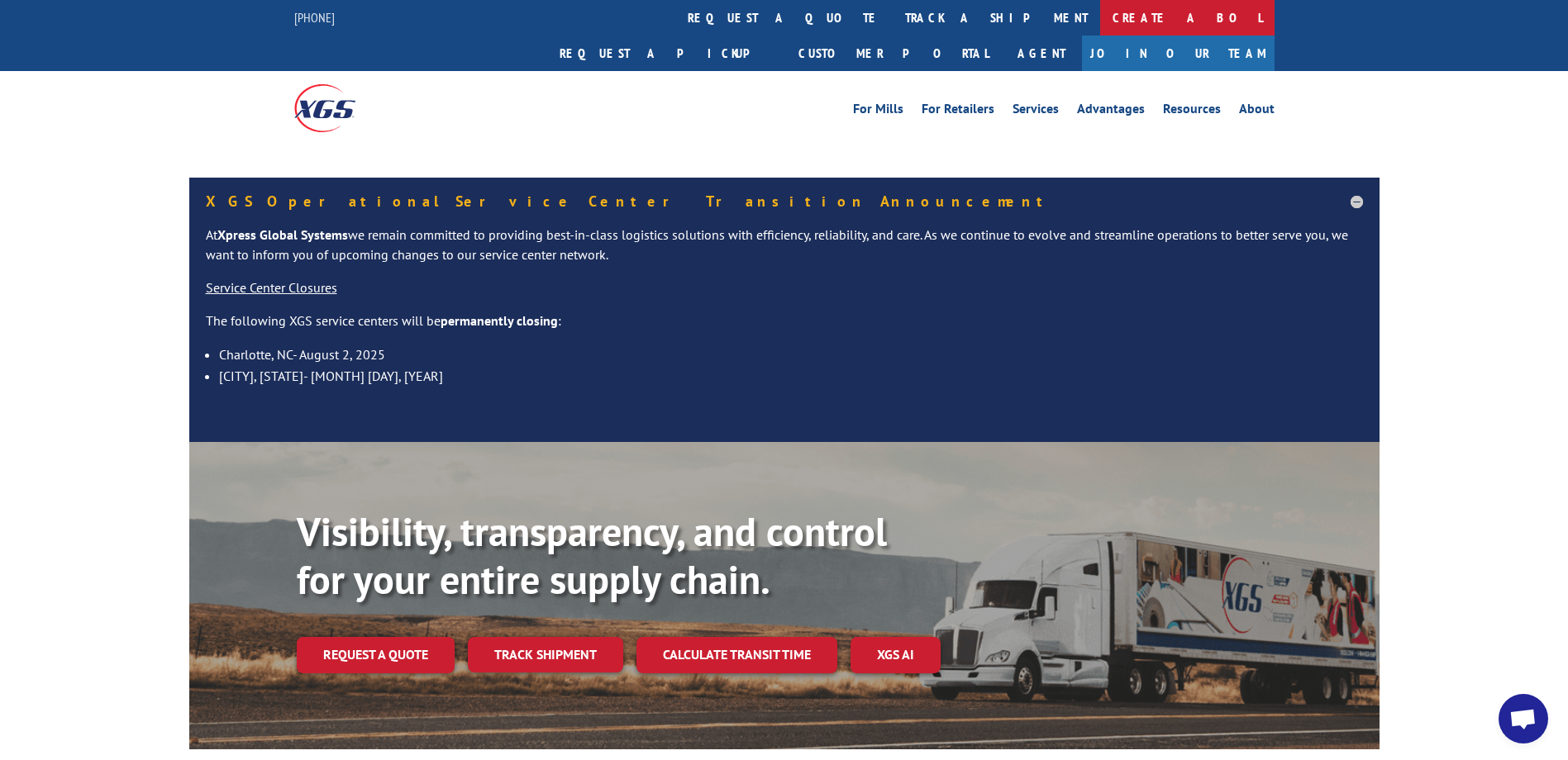 click on "Create a BOL" at bounding box center (1187, 17) 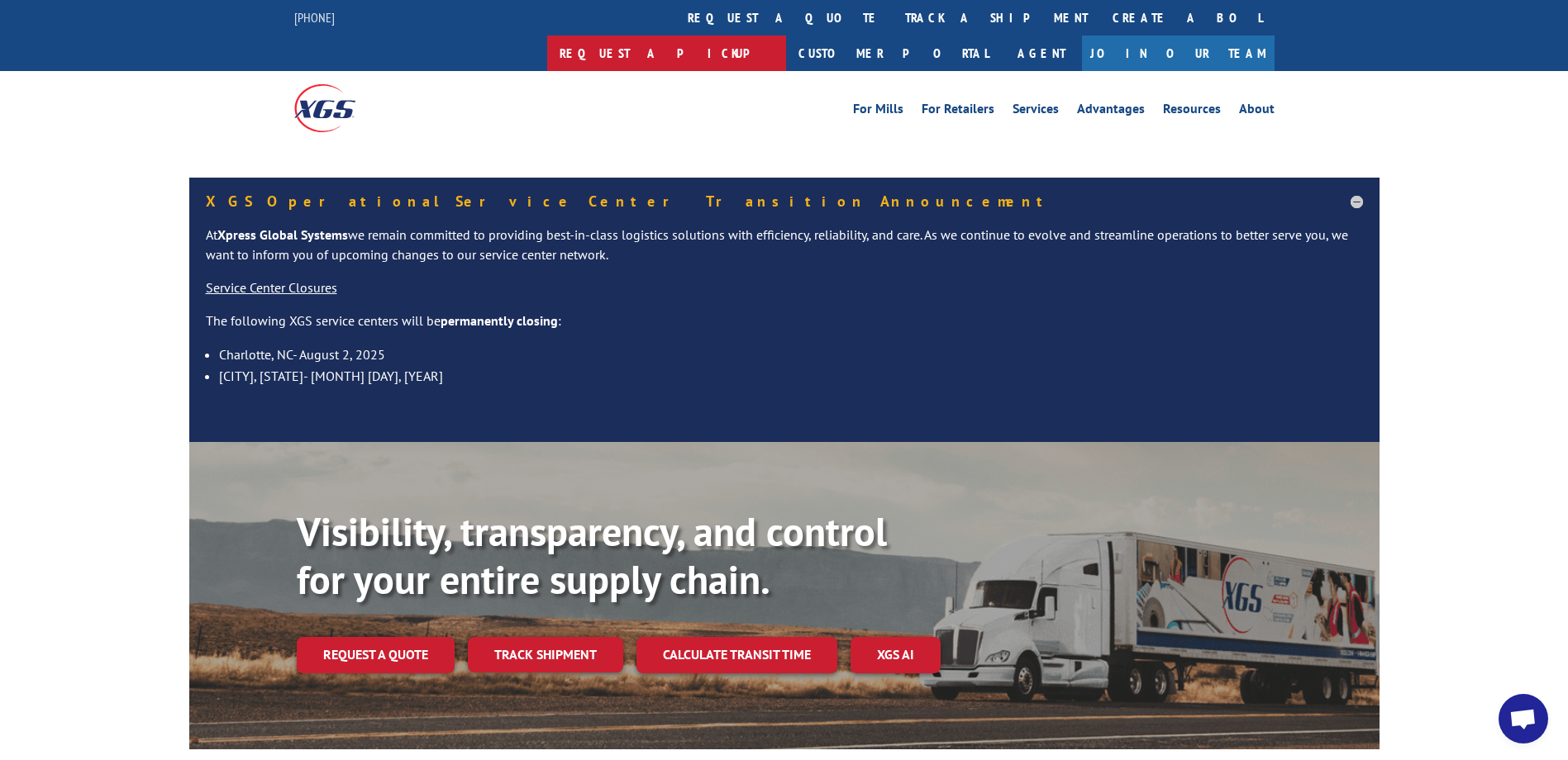 click on "Request a pickup" at bounding box center (666, 53) 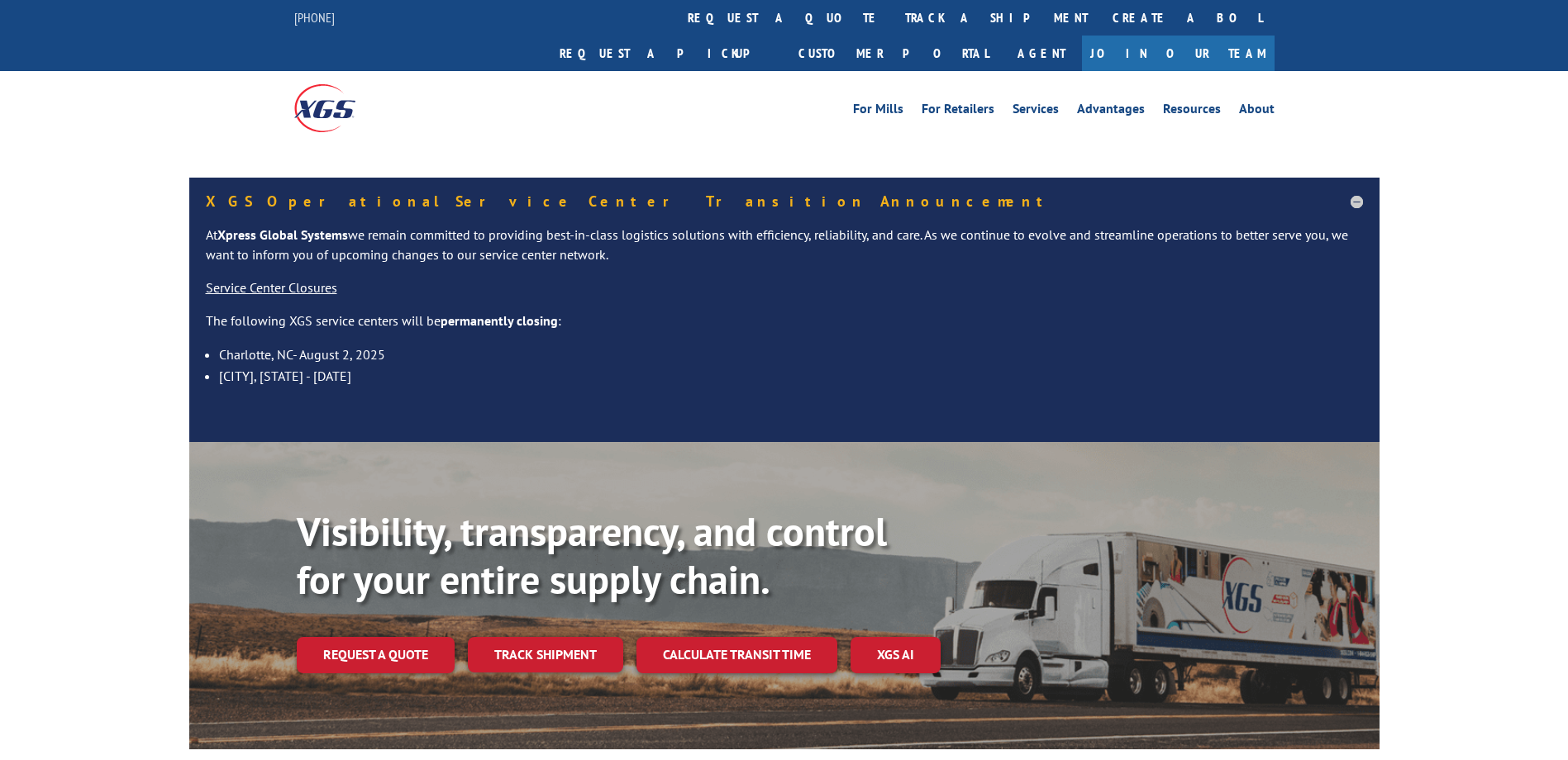 scroll, scrollTop: 0, scrollLeft: 0, axis: both 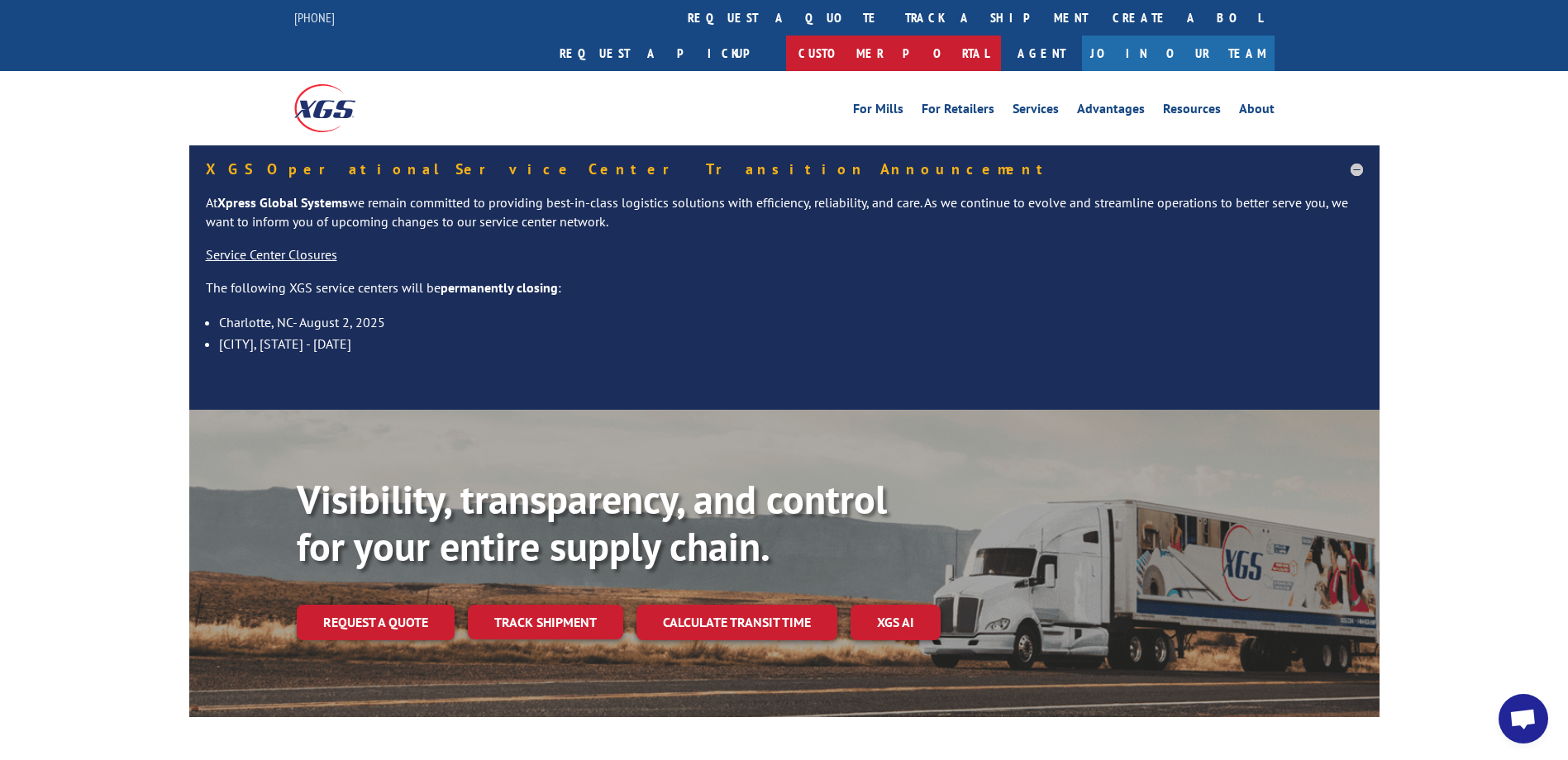 click on "Customer Portal" at bounding box center [894, 53] 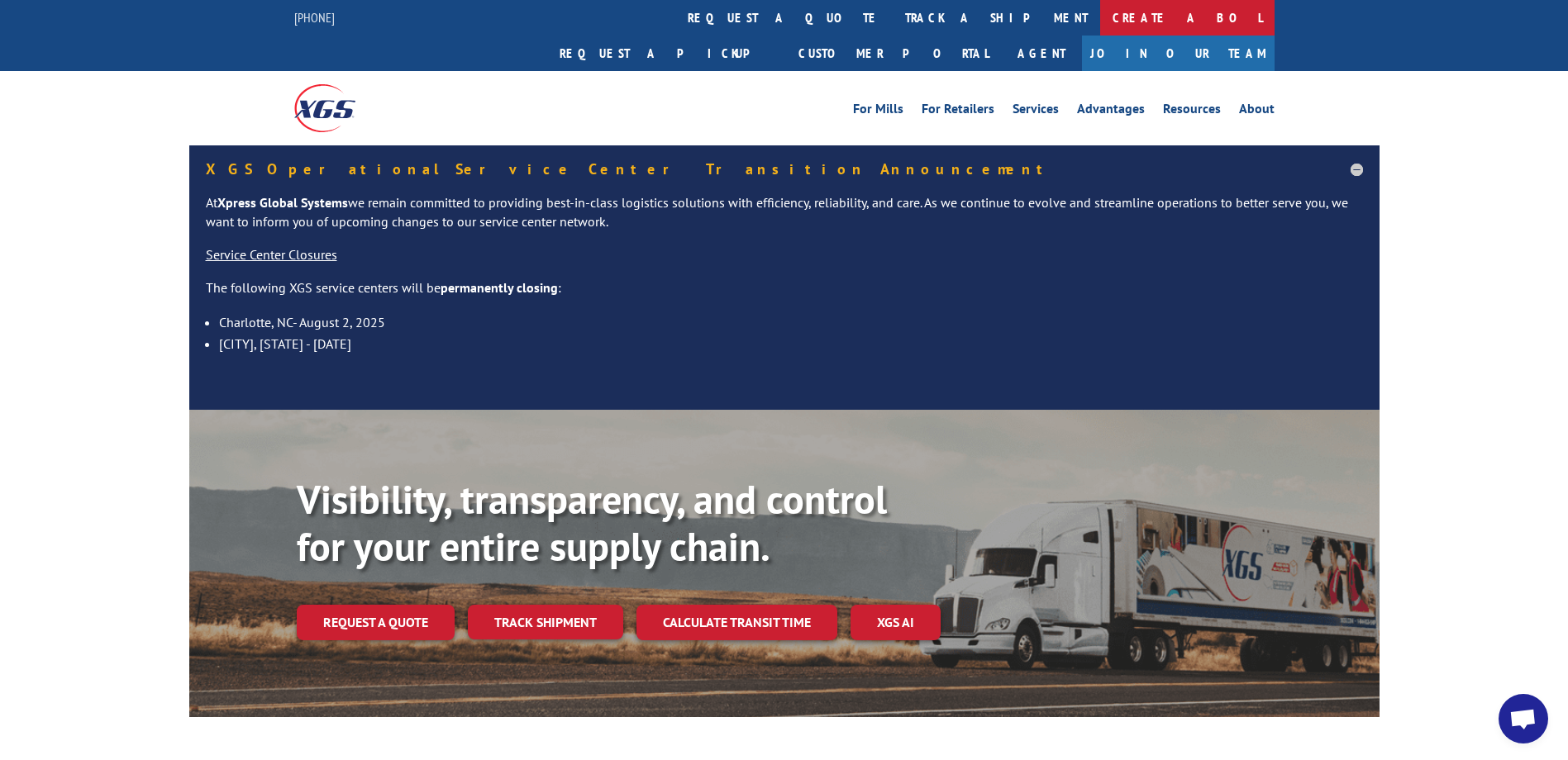 click on "Create a BOL" at bounding box center (1187, 17) 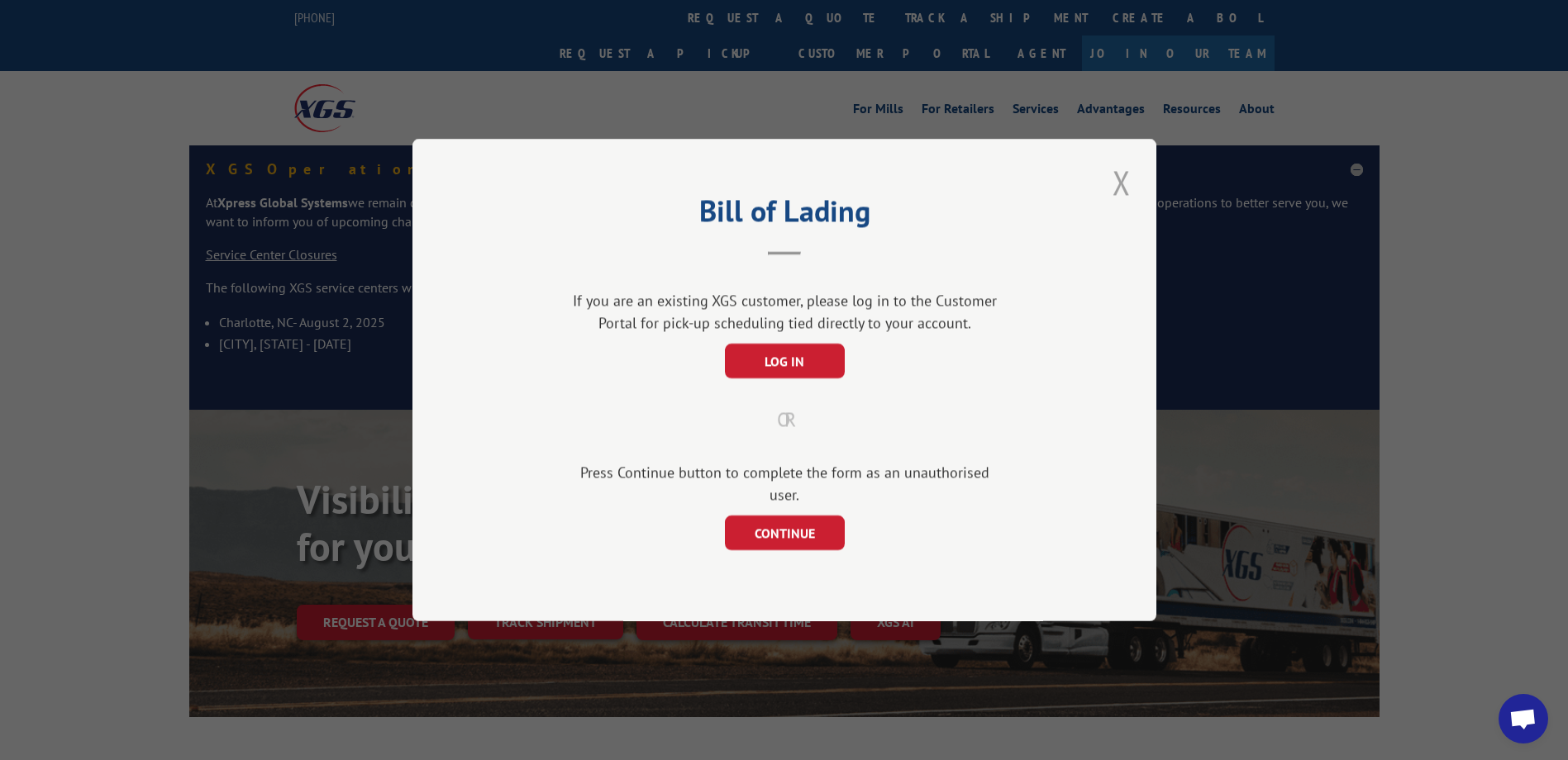 click at bounding box center [1122, 182] 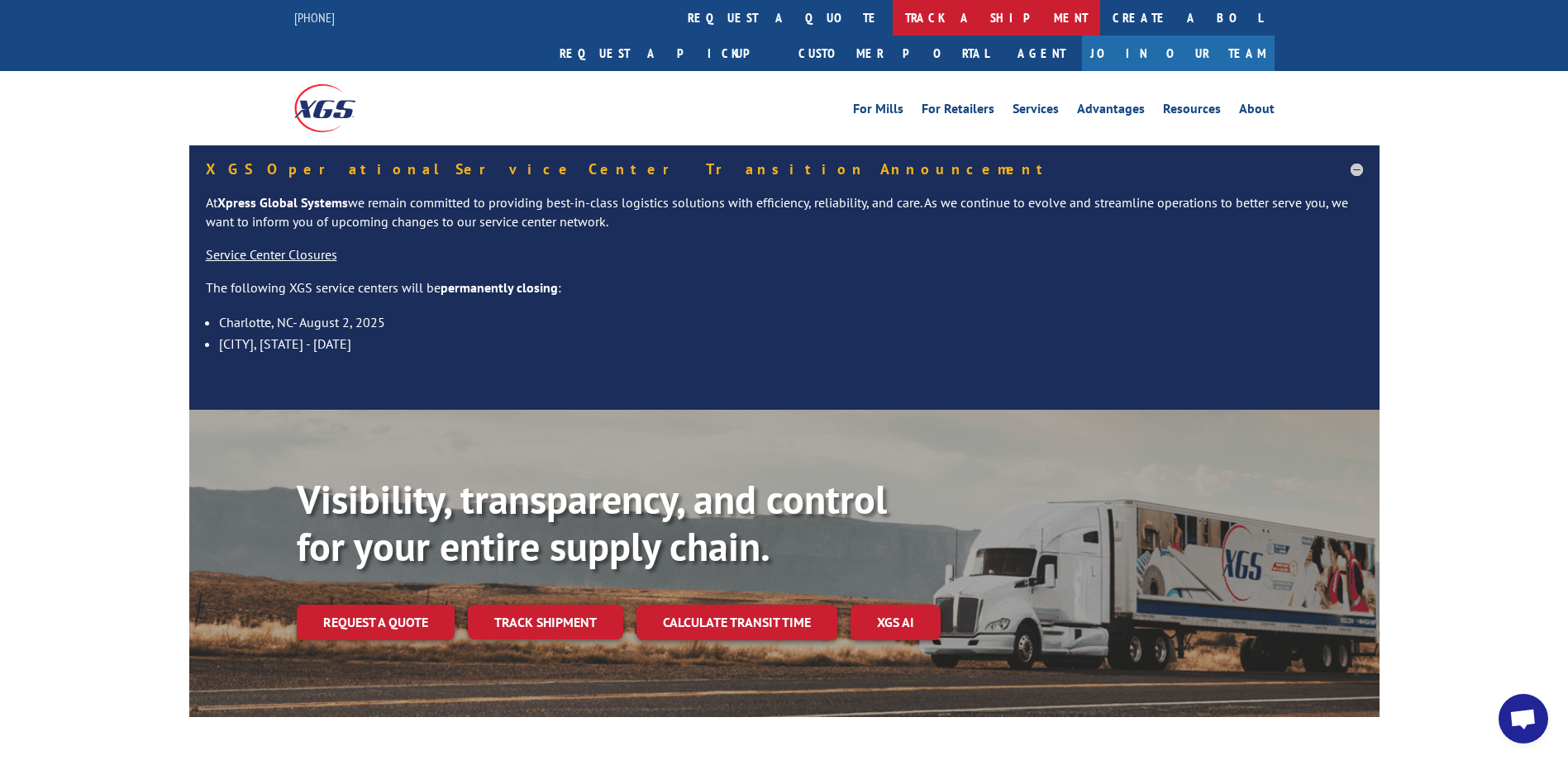 click on "track a shipment" at bounding box center (996, 17) 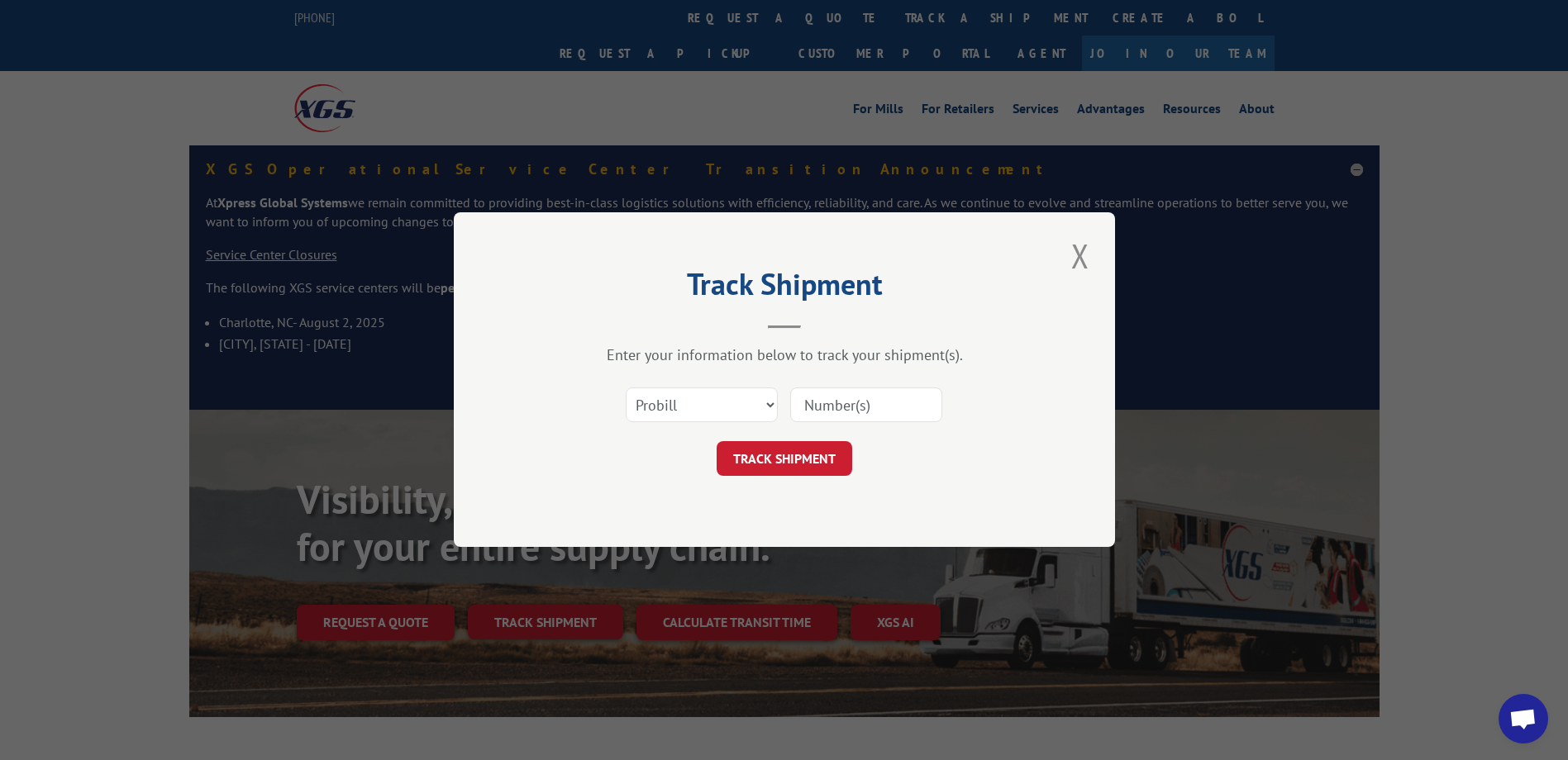 click at bounding box center [866, 406] 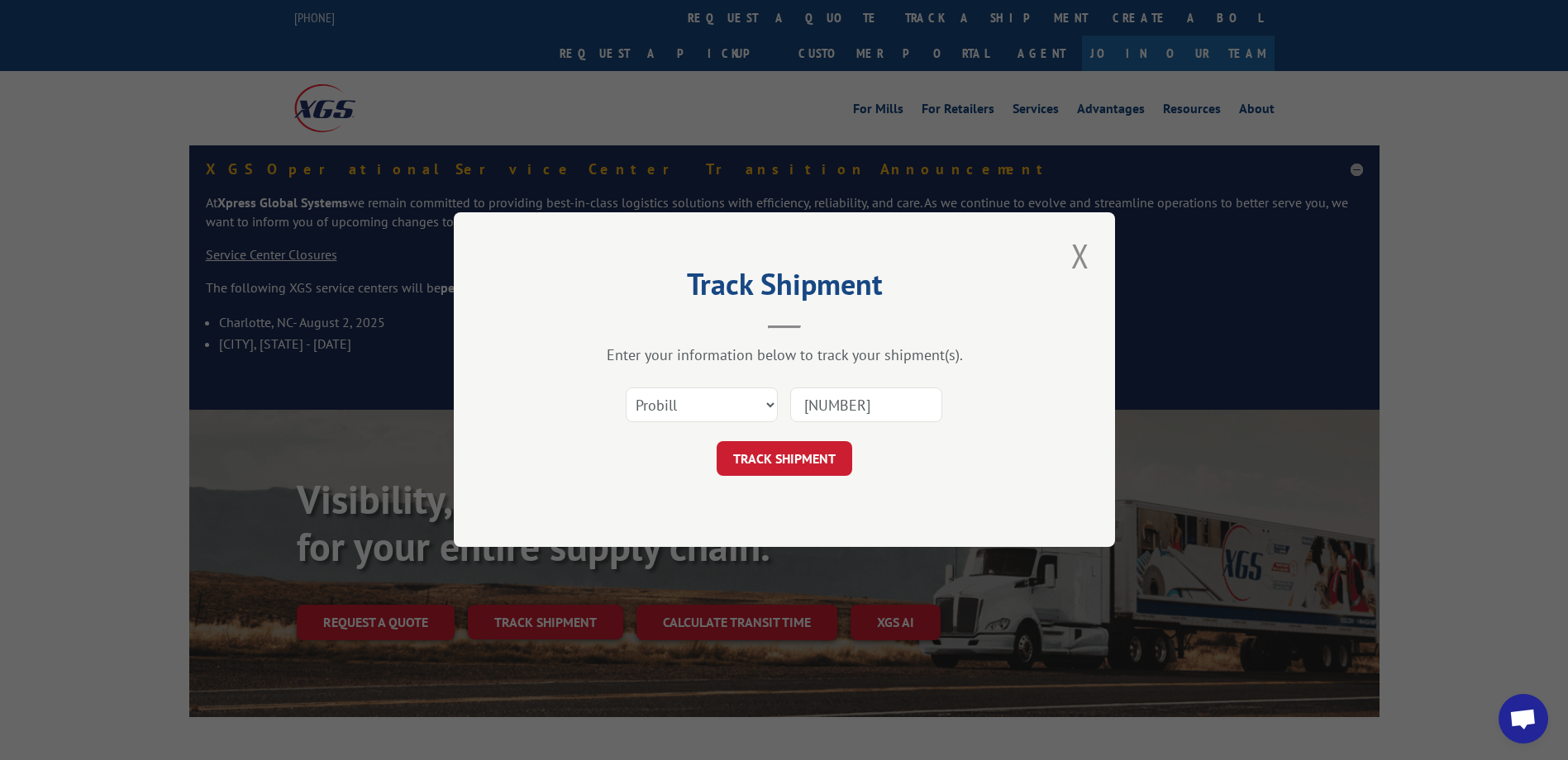 click on "16330173" at bounding box center (866, 406) 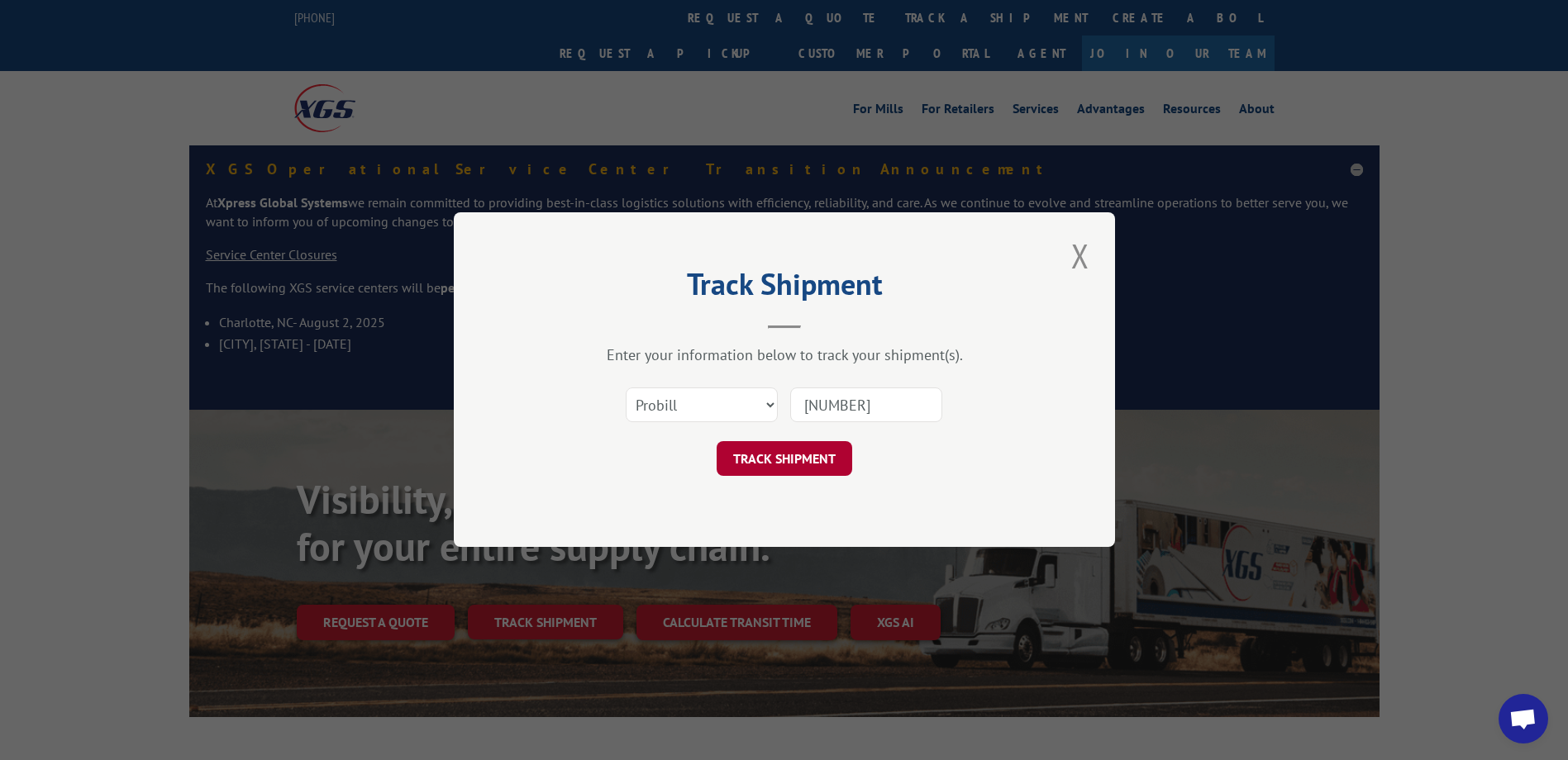 type on "16330173" 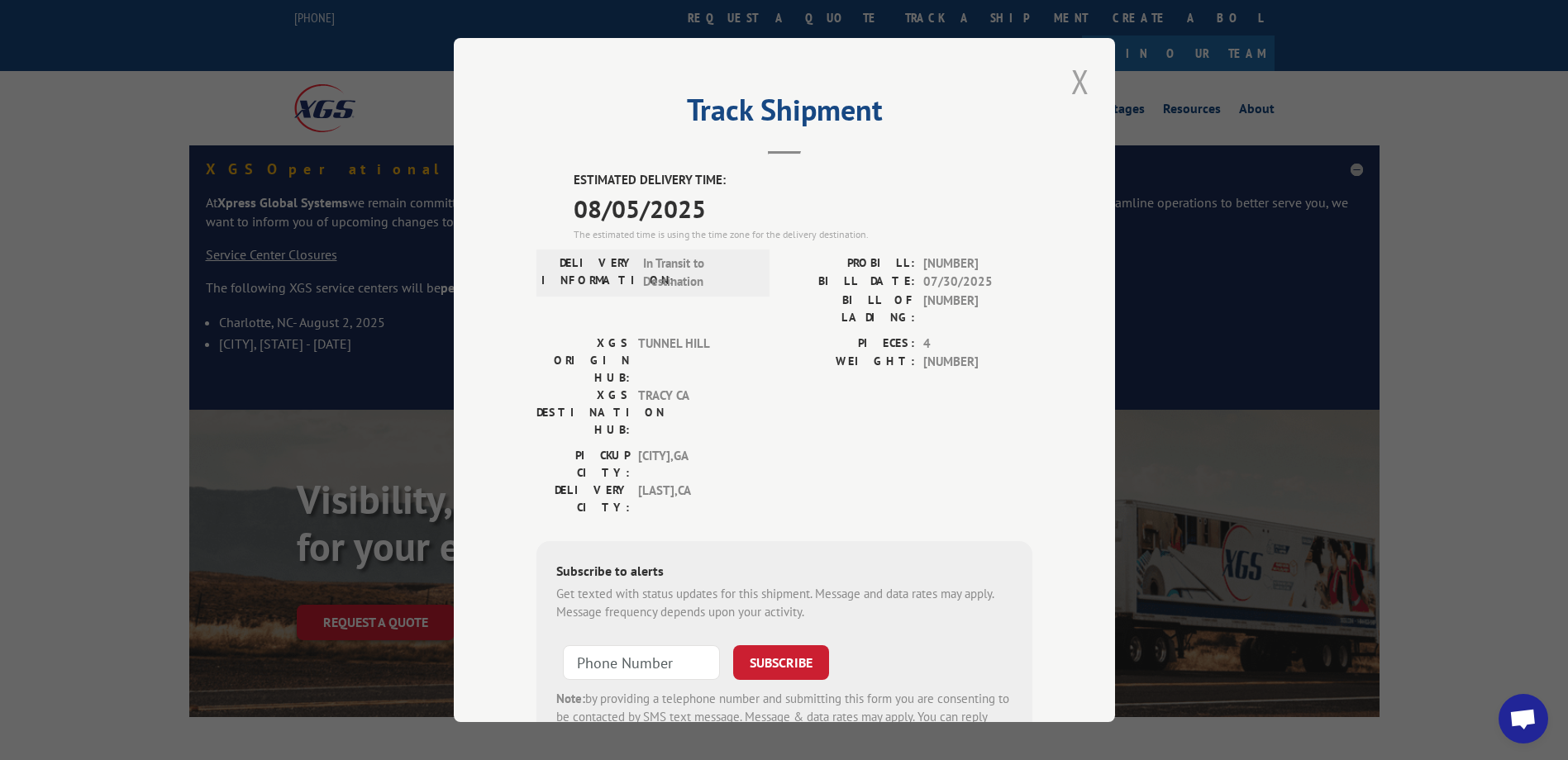 click at bounding box center (1080, 81) 